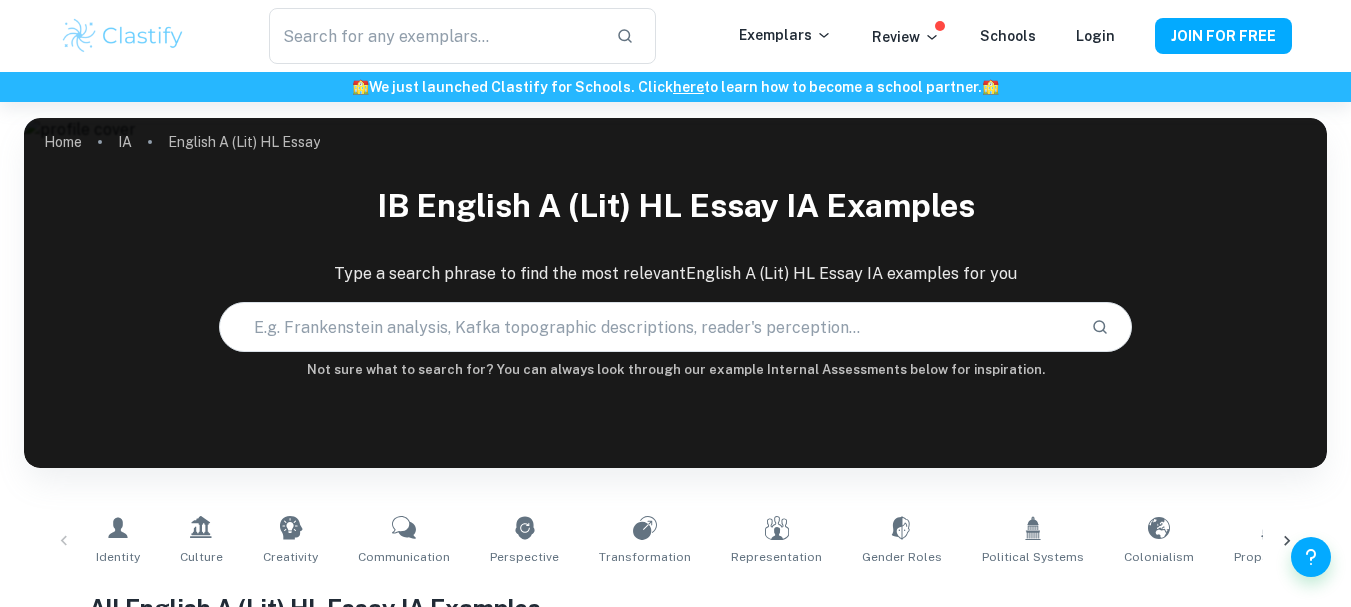 scroll, scrollTop: 600, scrollLeft: 0, axis: vertical 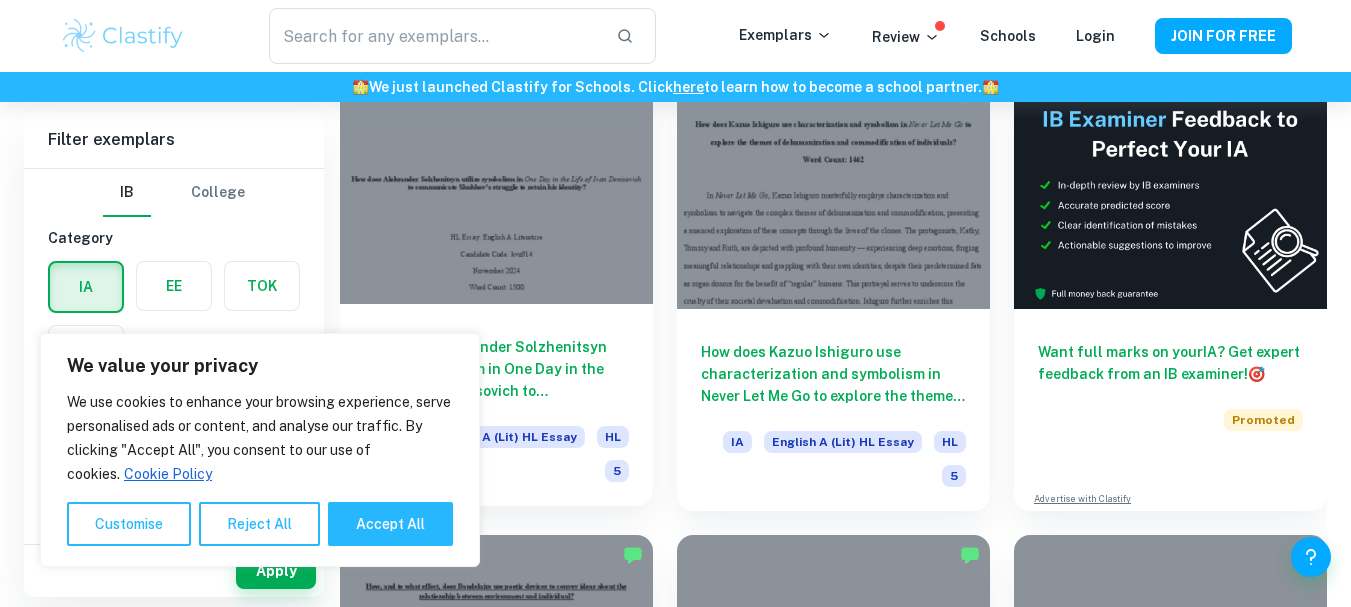 click at bounding box center (496, 186) 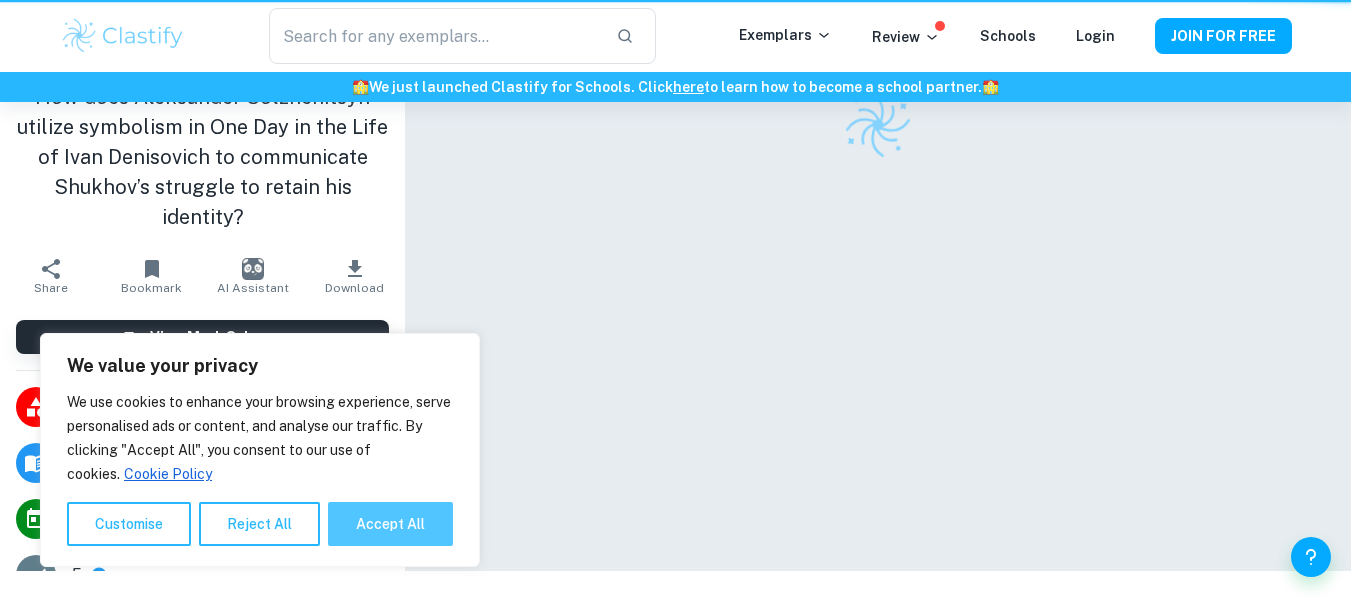 scroll, scrollTop: 0, scrollLeft: 0, axis: both 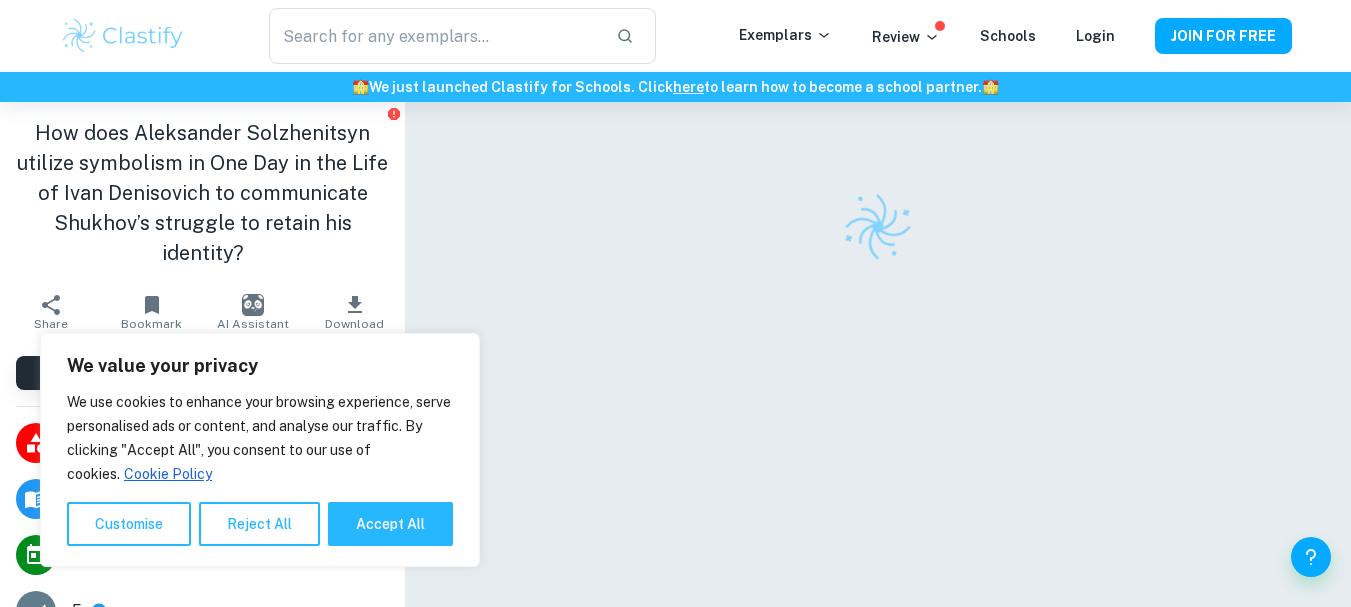 click on "Accept All" at bounding box center [390, 524] 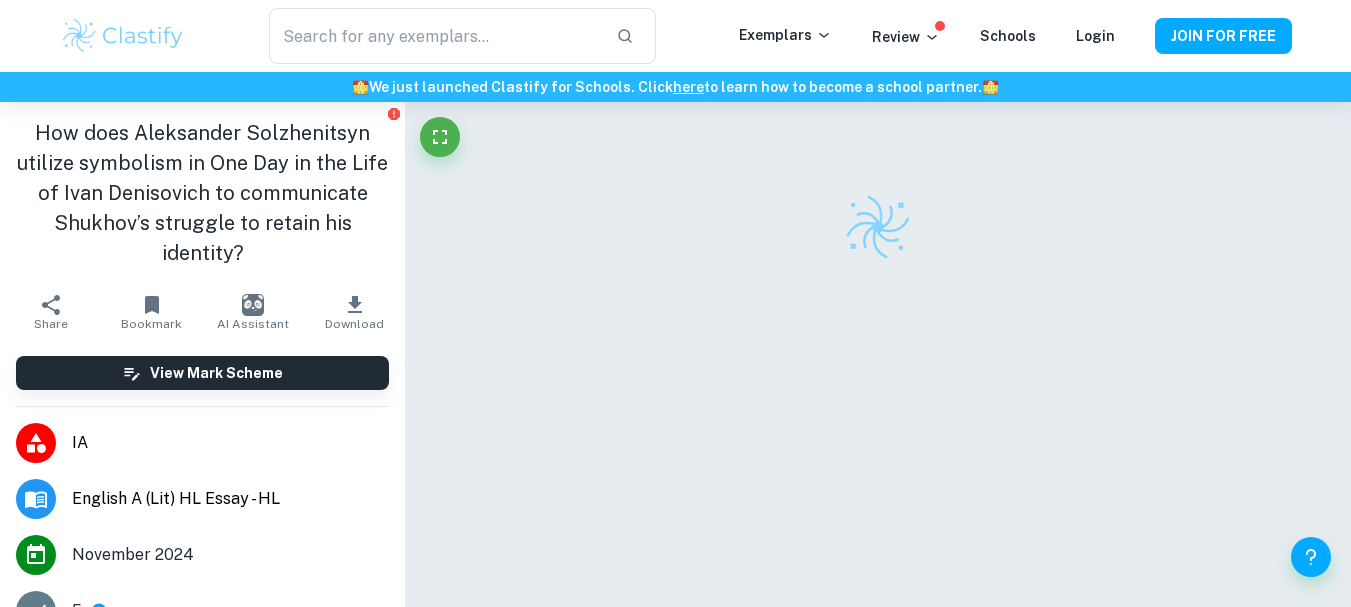 checkbox on "true" 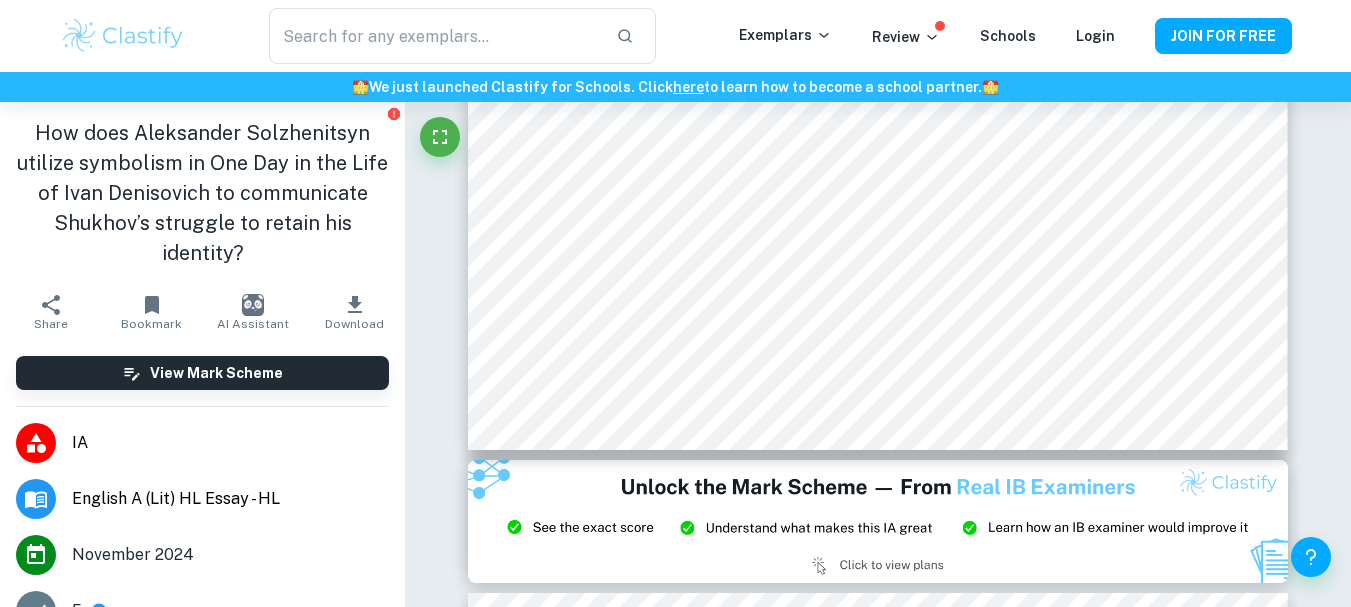 scroll, scrollTop: 2100, scrollLeft: 0, axis: vertical 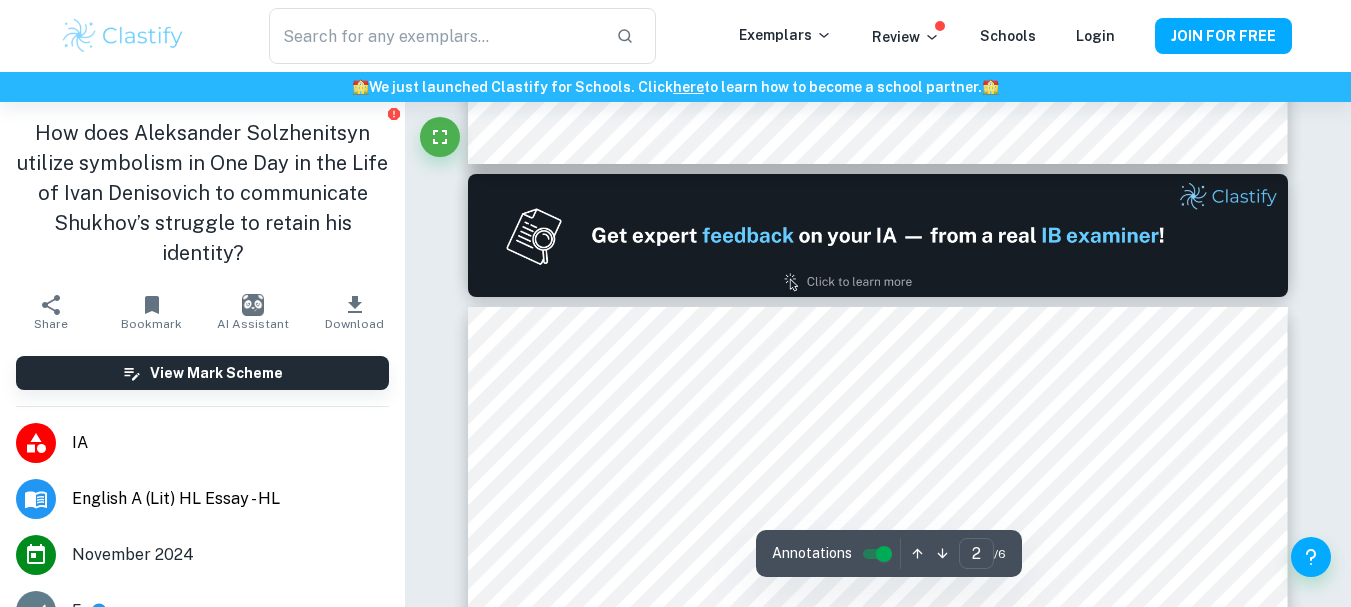 type on "1" 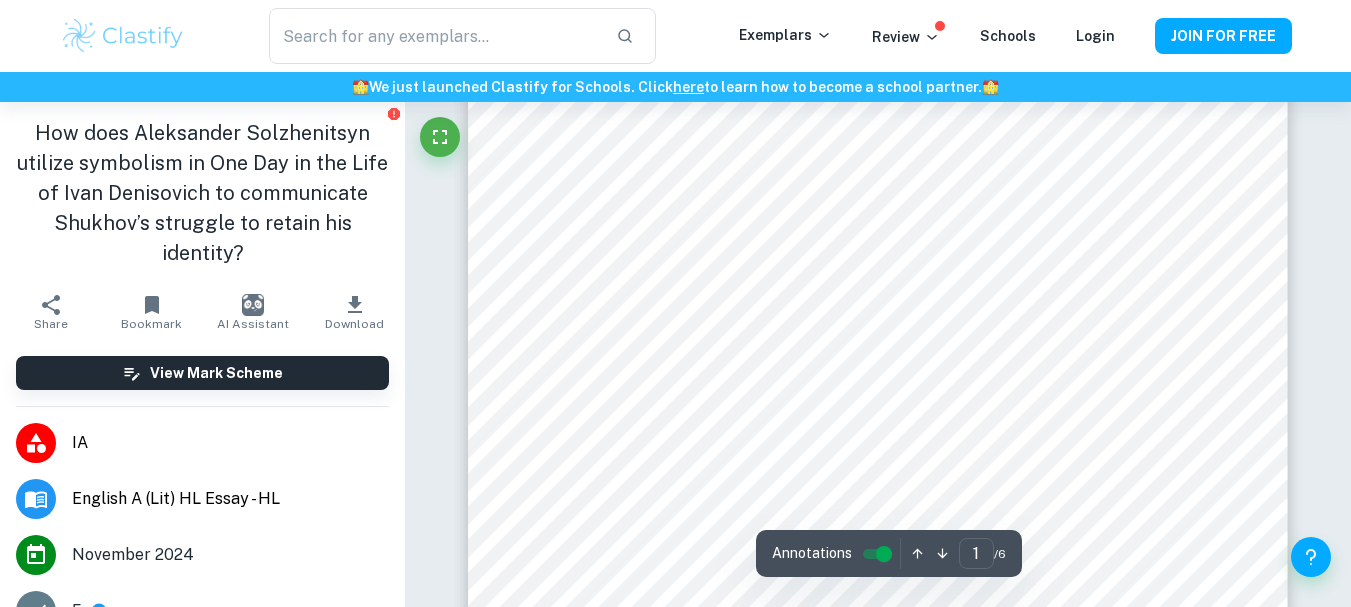 scroll, scrollTop: 200, scrollLeft: 0, axis: vertical 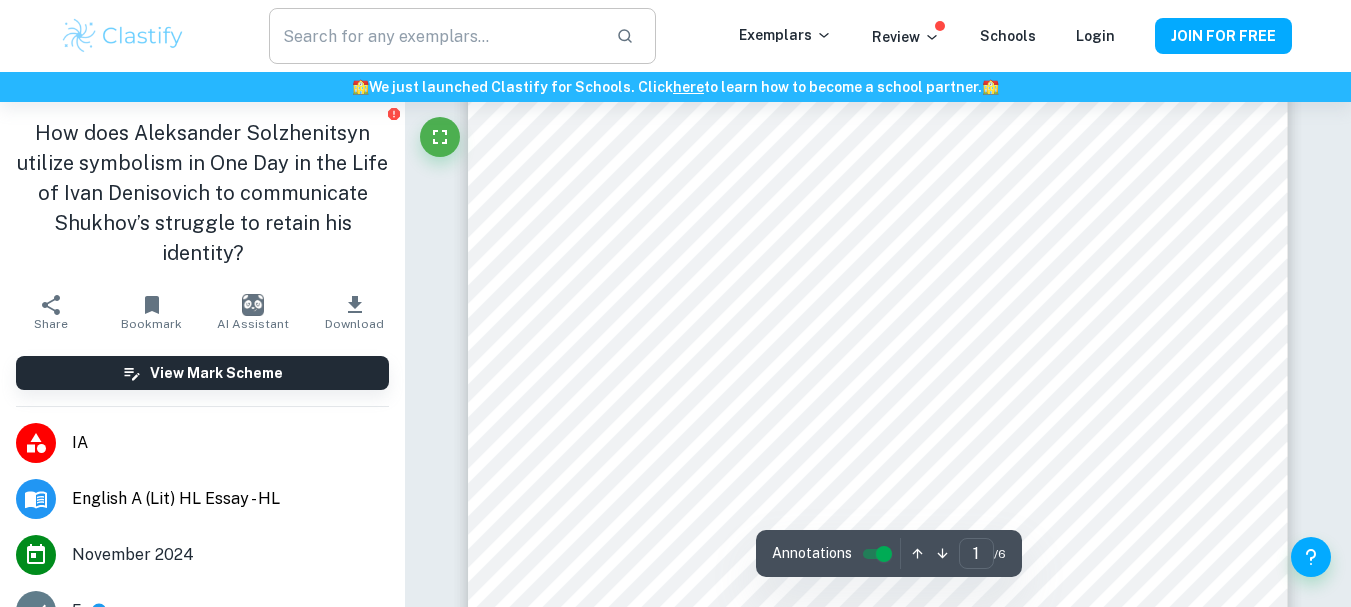 click at bounding box center [434, 36] 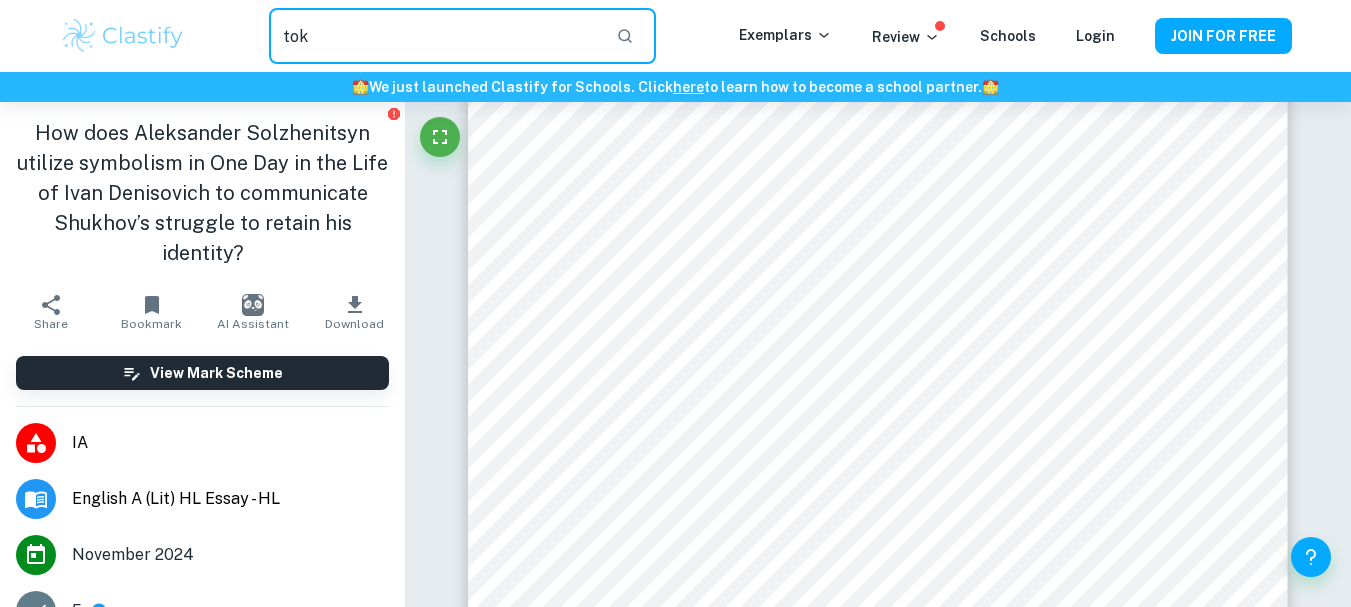 type on "tok" 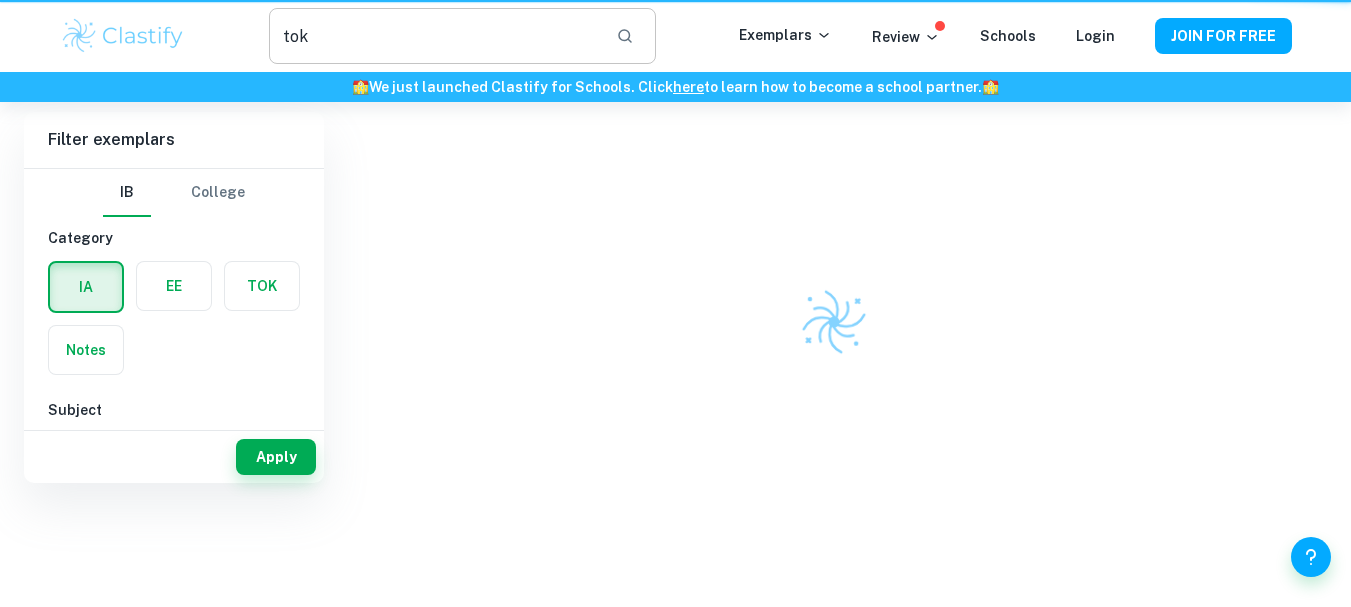 scroll, scrollTop: 0, scrollLeft: 0, axis: both 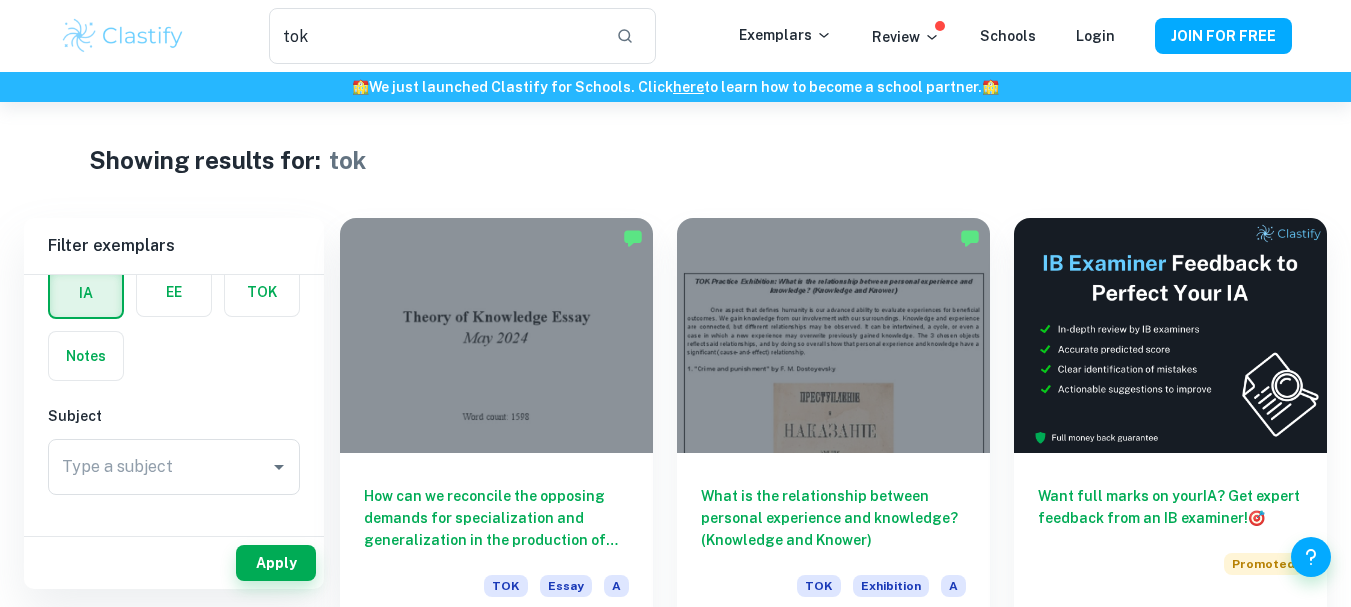 click at bounding box center (174, 292) 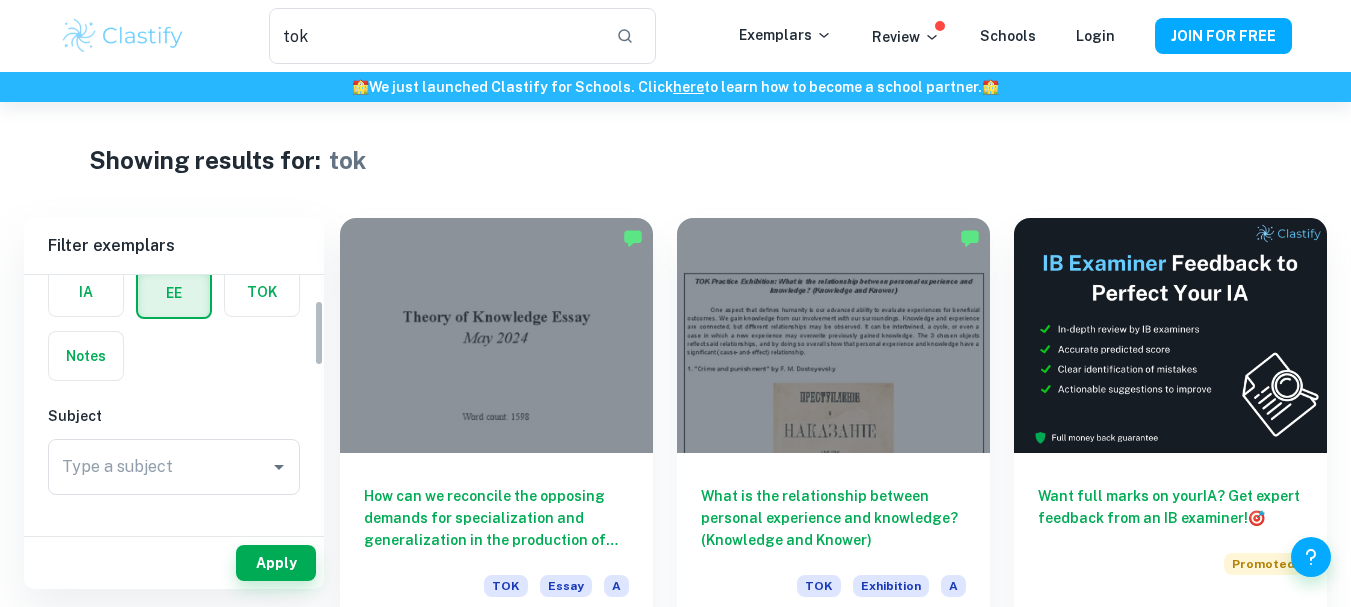 scroll, scrollTop: 99, scrollLeft: 0, axis: vertical 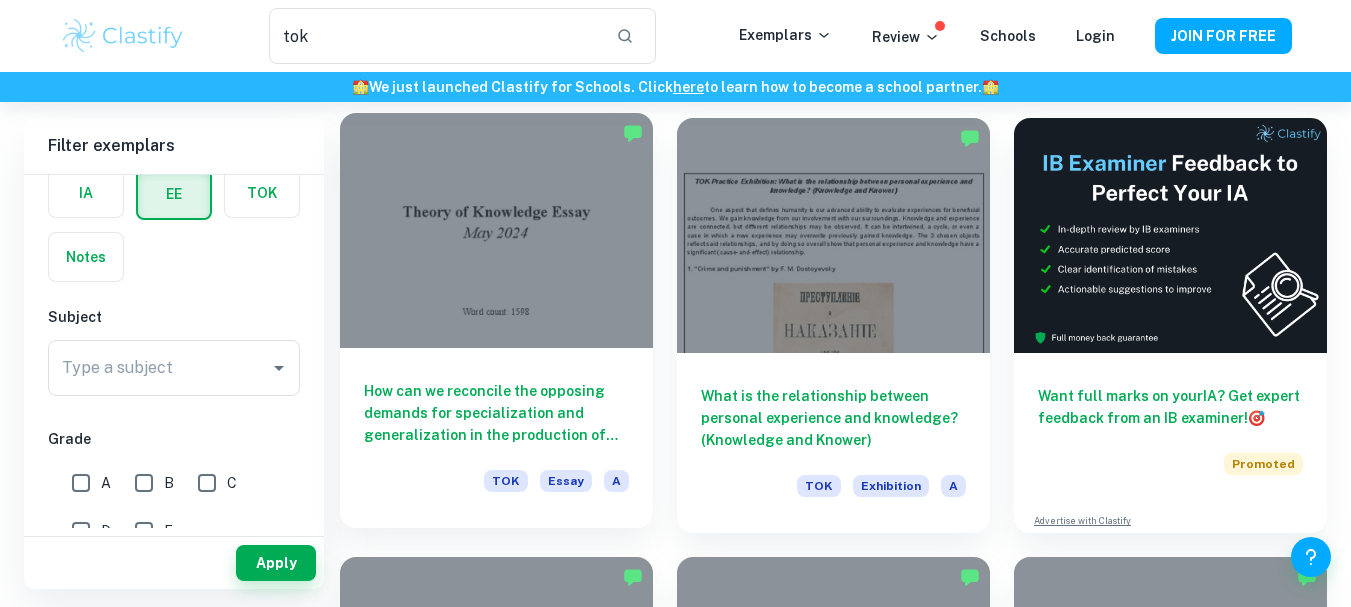 click at bounding box center [496, 230] 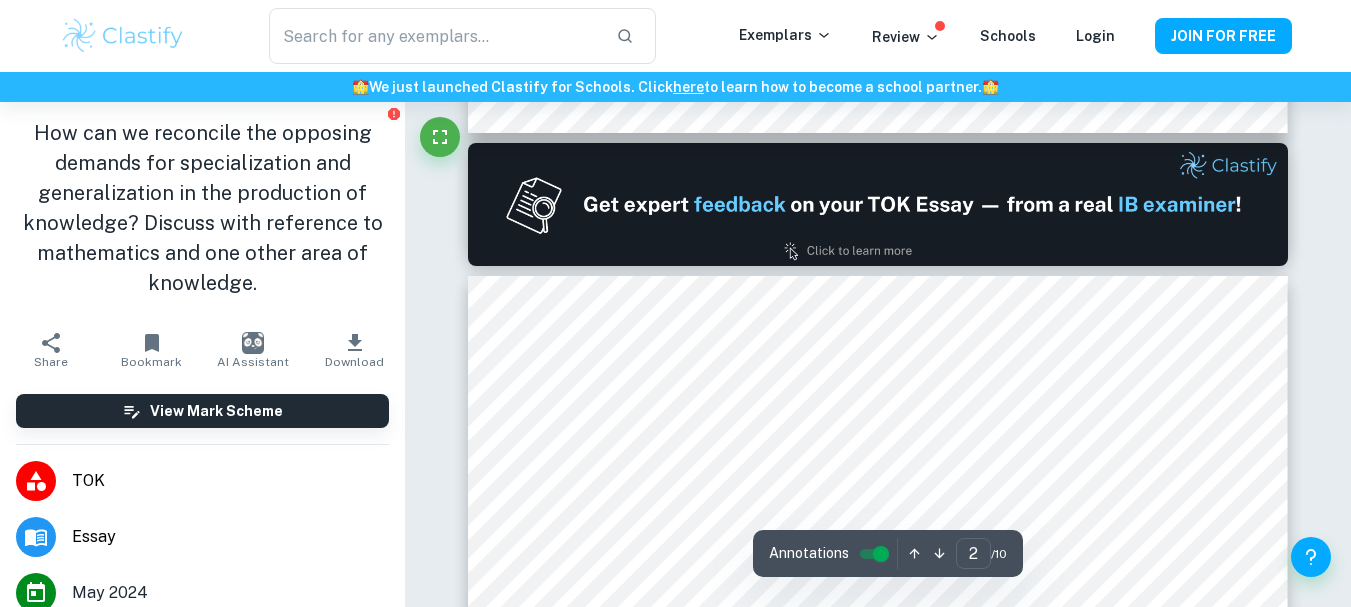 scroll, scrollTop: 1200, scrollLeft: 0, axis: vertical 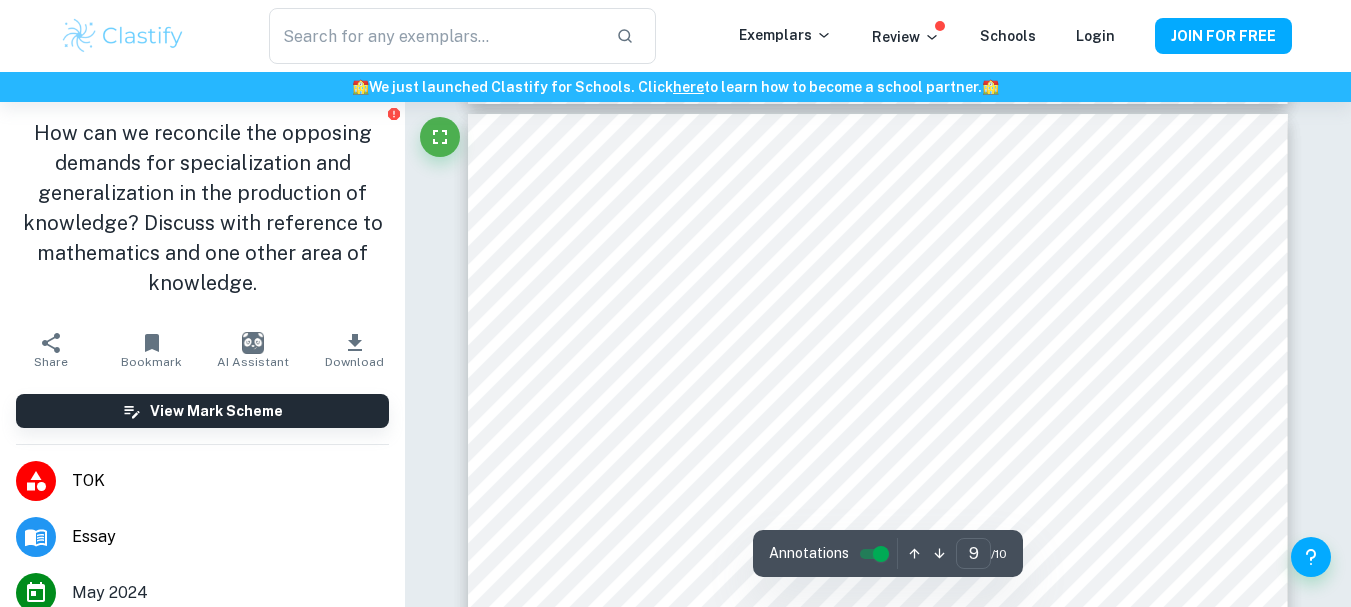 type on "10" 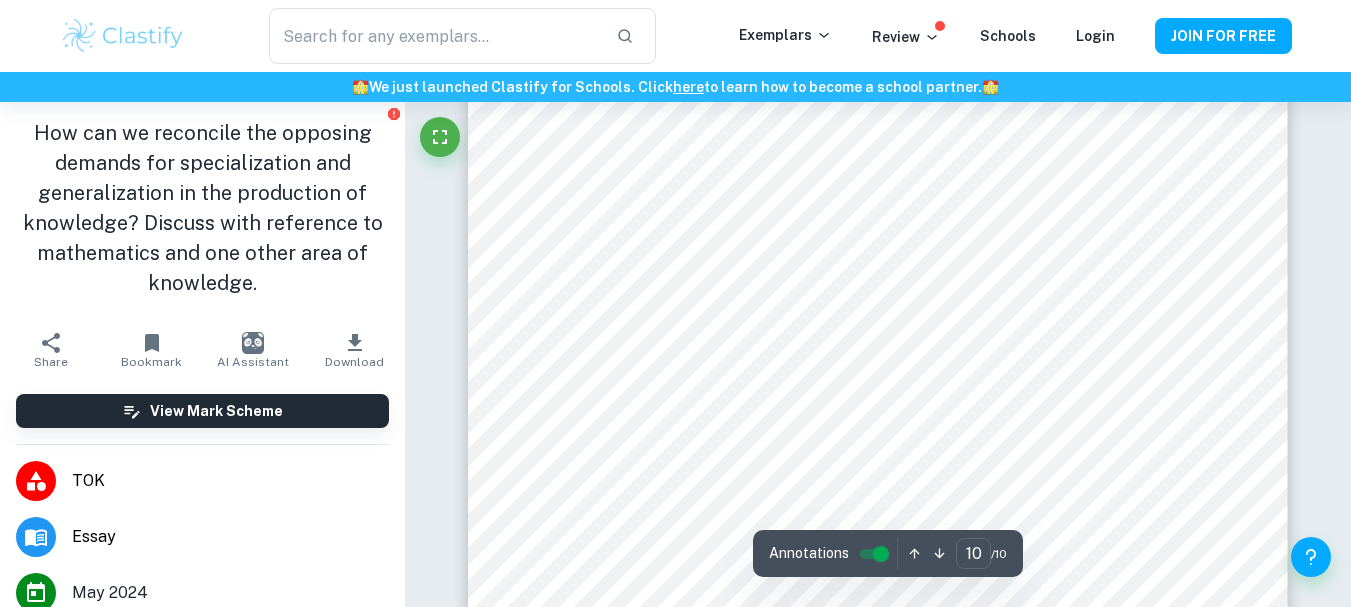 scroll, scrollTop: 11294, scrollLeft: 0, axis: vertical 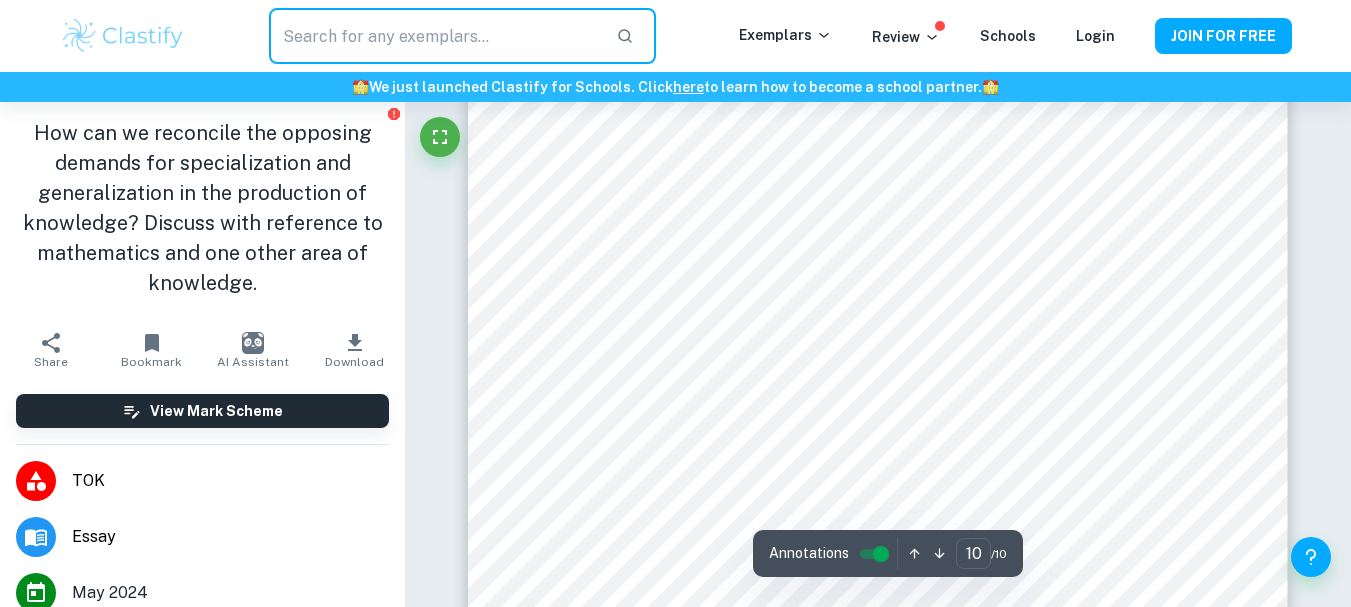 click at bounding box center (434, 36) 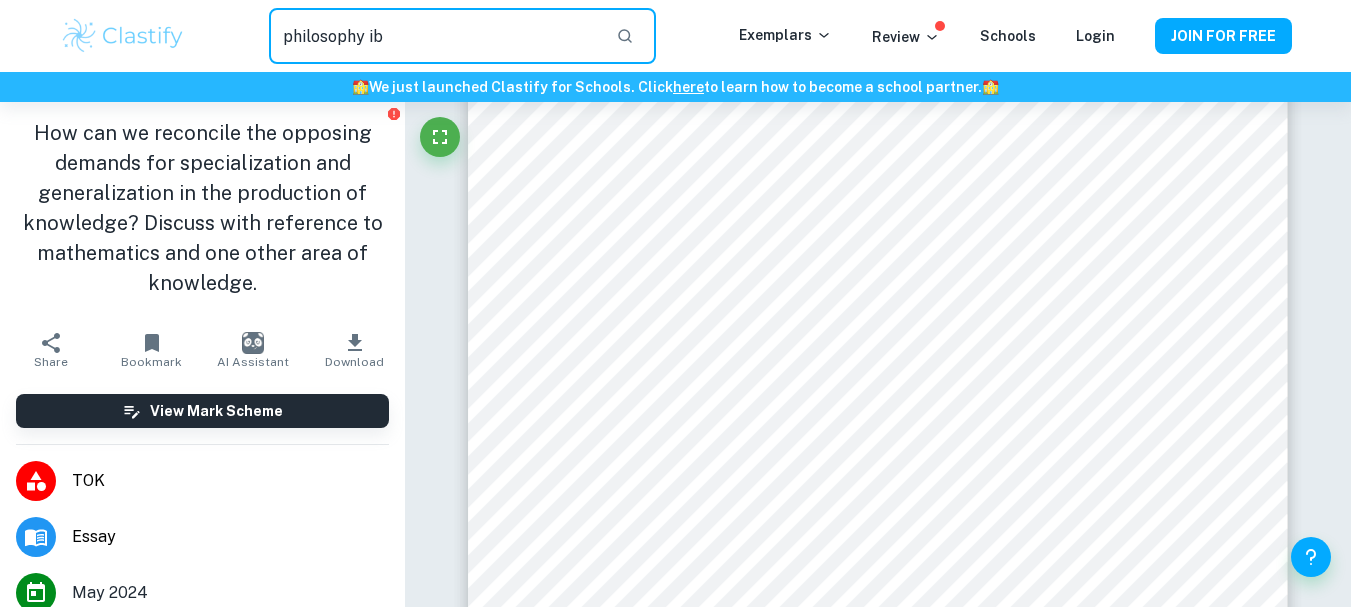 type on "philosophy ib" 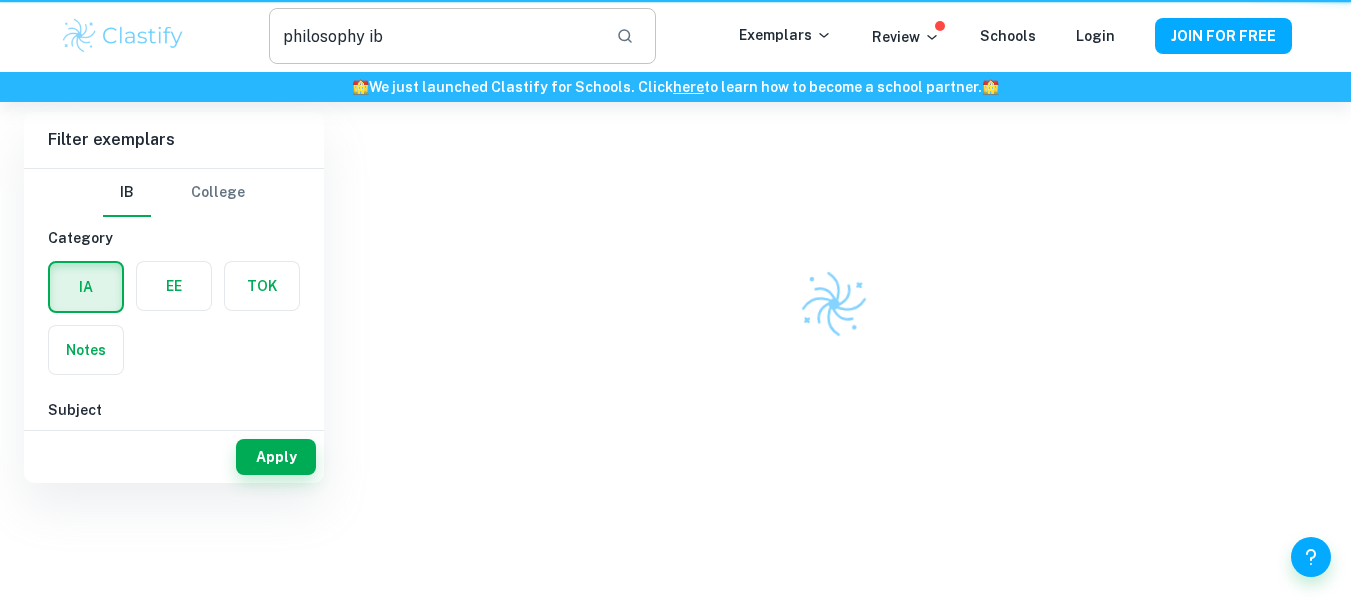 scroll, scrollTop: 0, scrollLeft: 0, axis: both 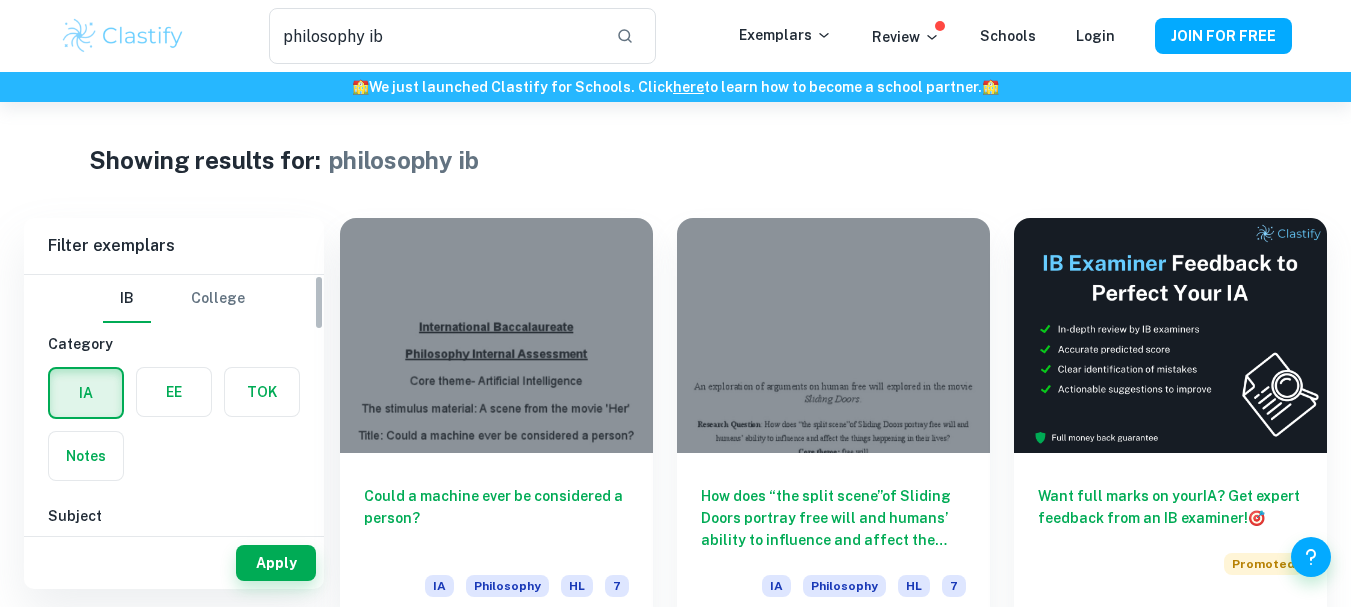 click at bounding box center [174, 392] 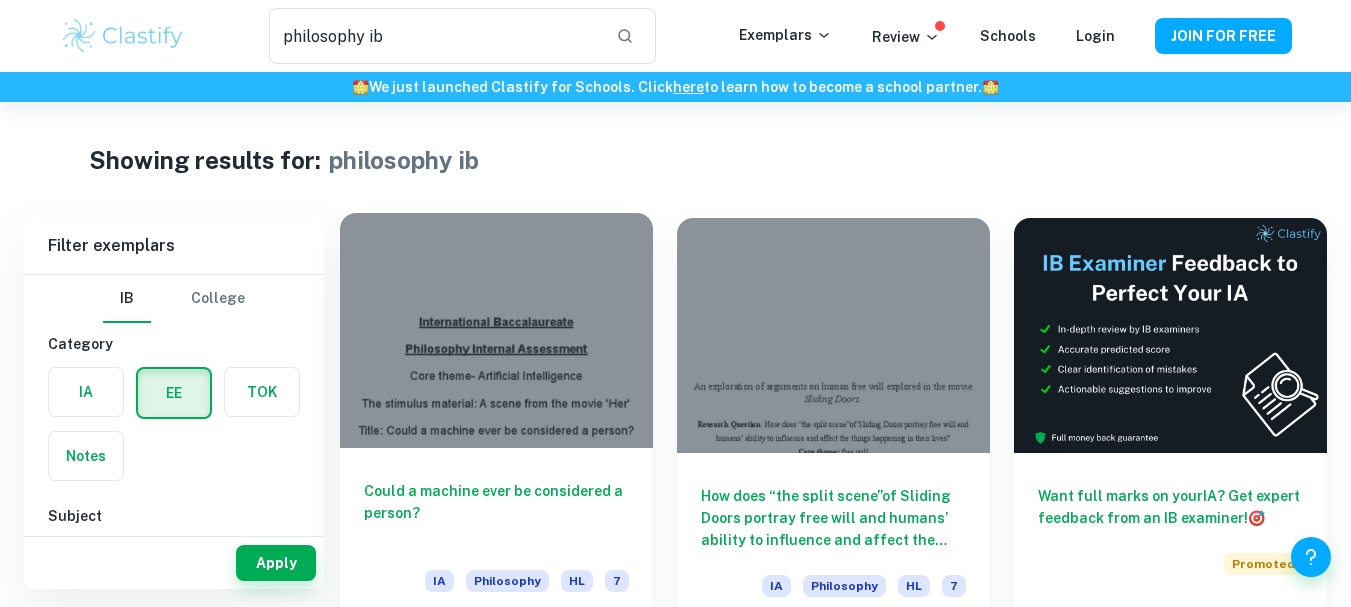 click at bounding box center (496, 330) 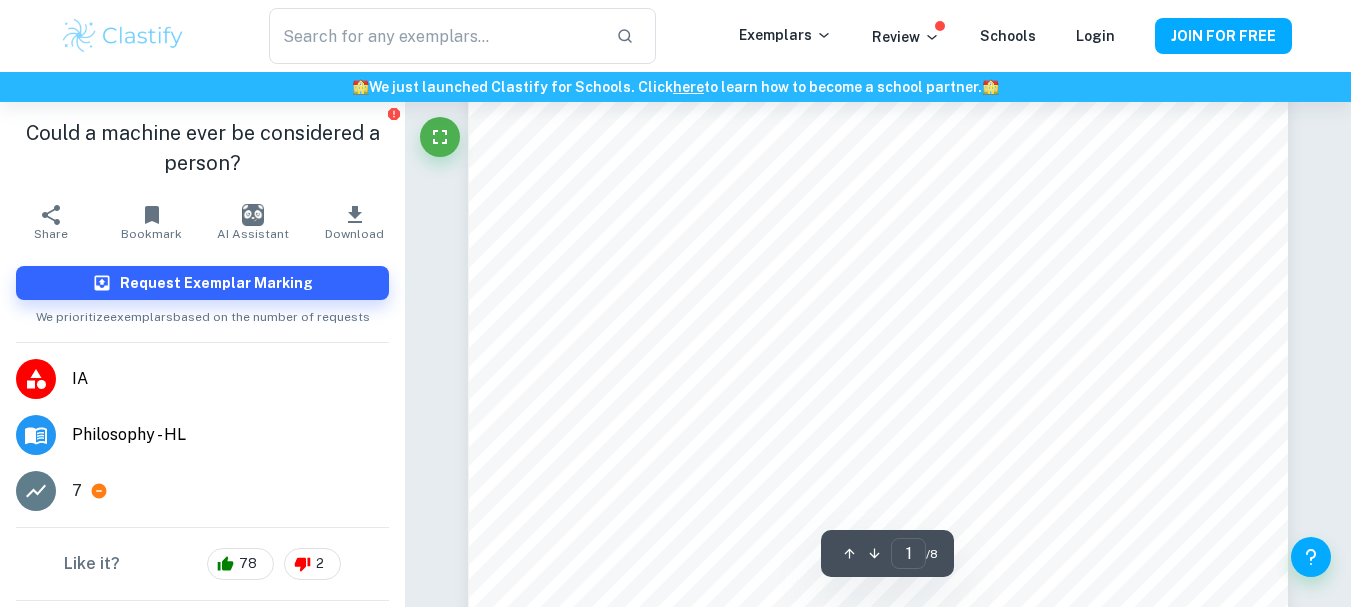 scroll, scrollTop: 300, scrollLeft: 0, axis: vertical 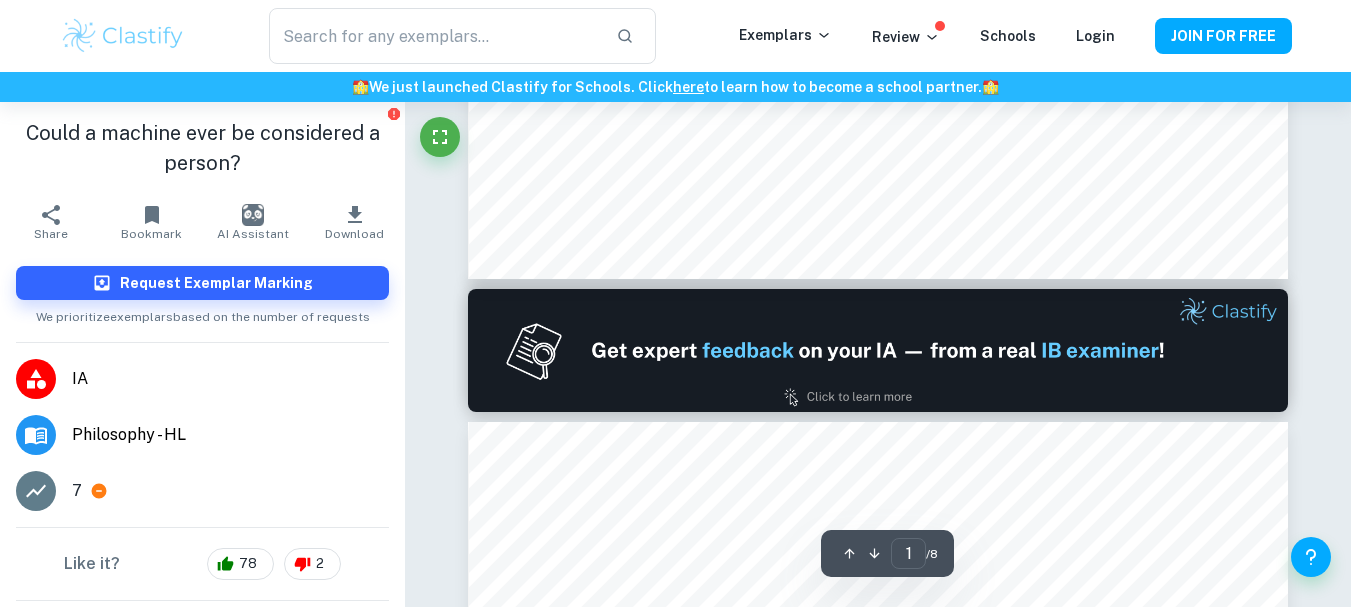 type on "2" 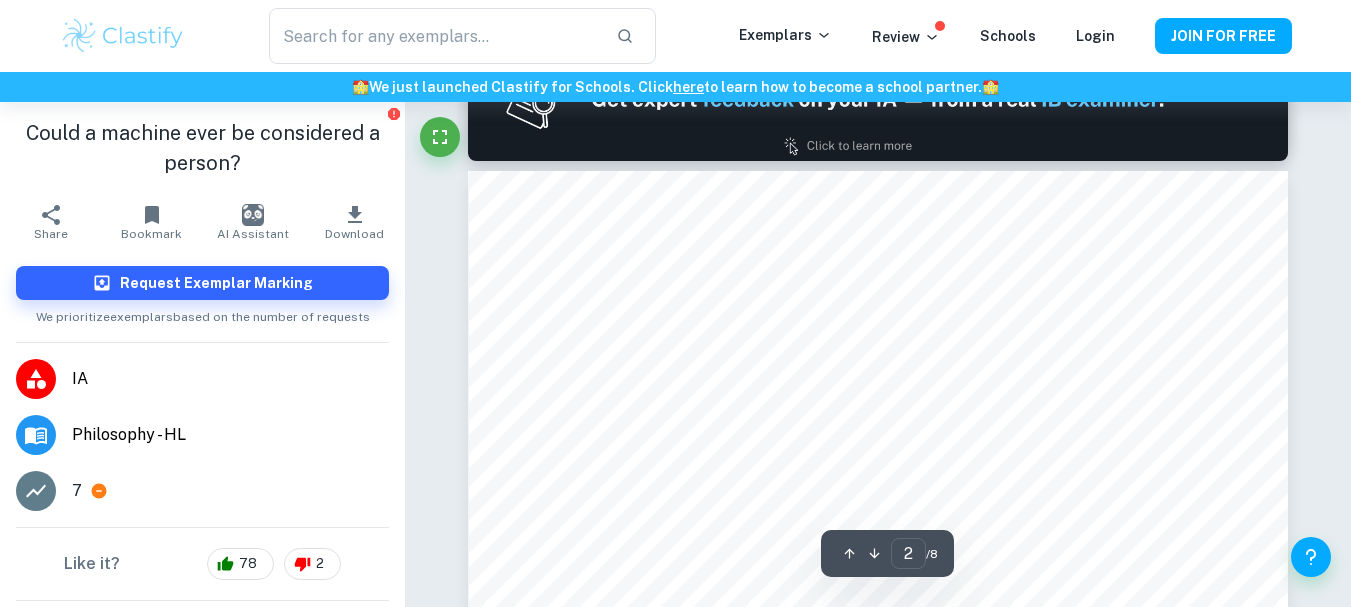 scroll, scrollTop: 1400, scrollLeft: 0, axis: vertical 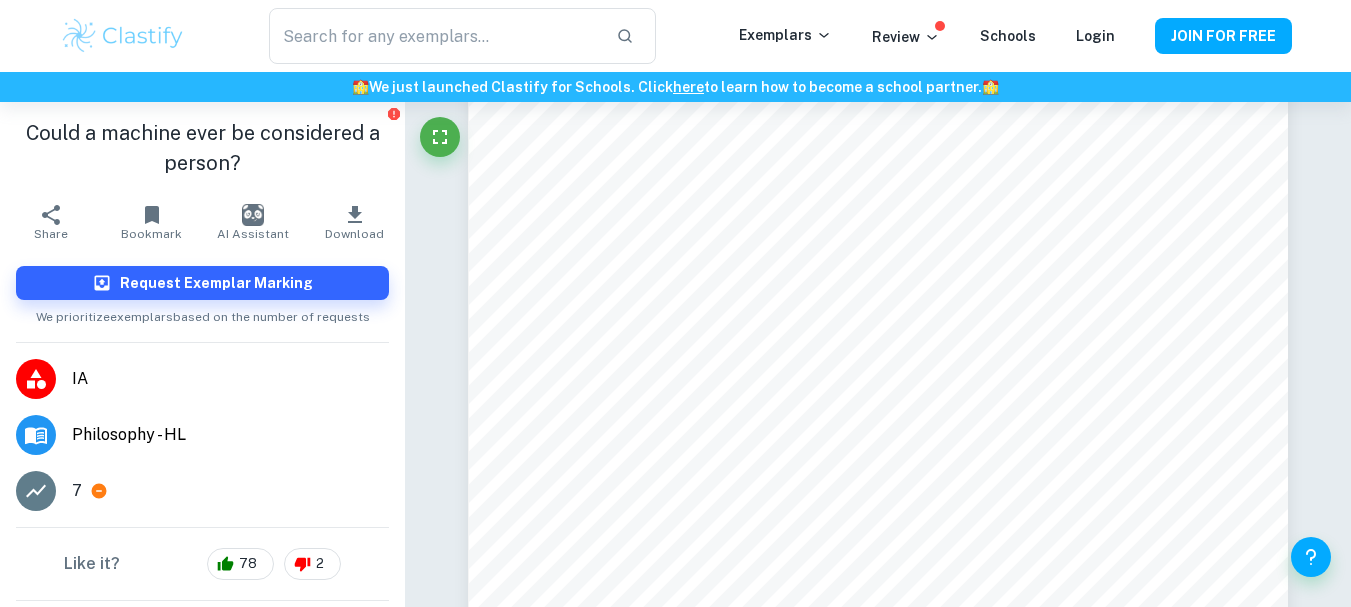 type on "philosophy ib" 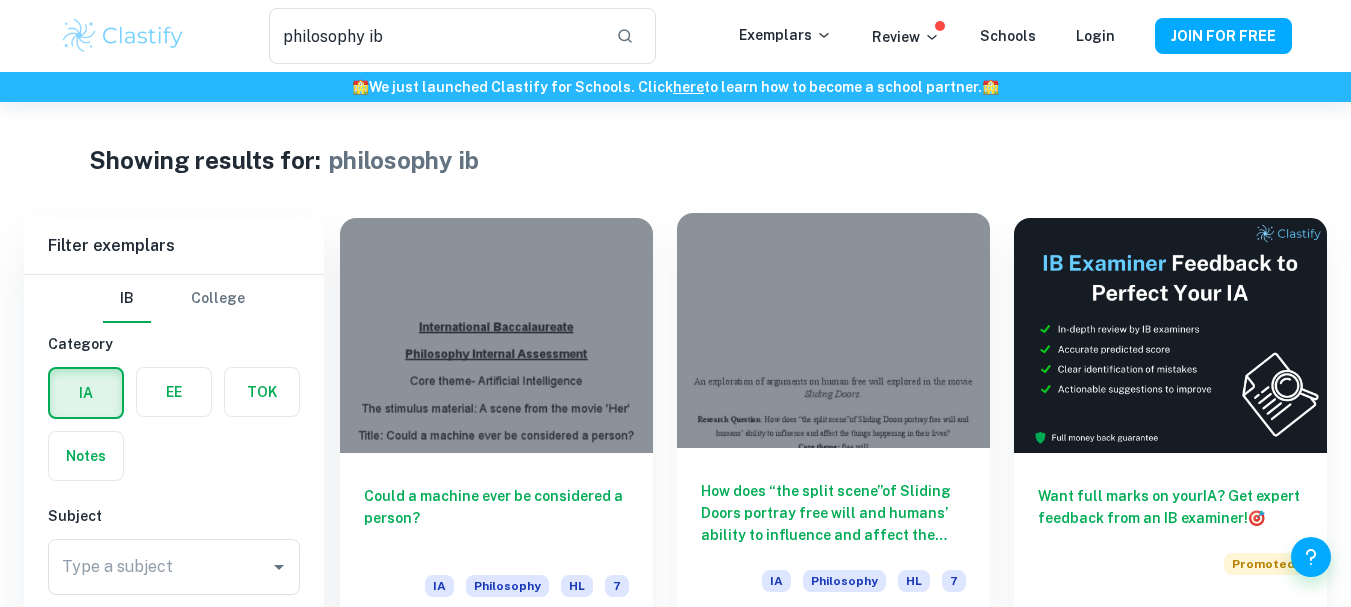 scroll, scrollTop: 400, scrollLeft: 0, axis: vertical 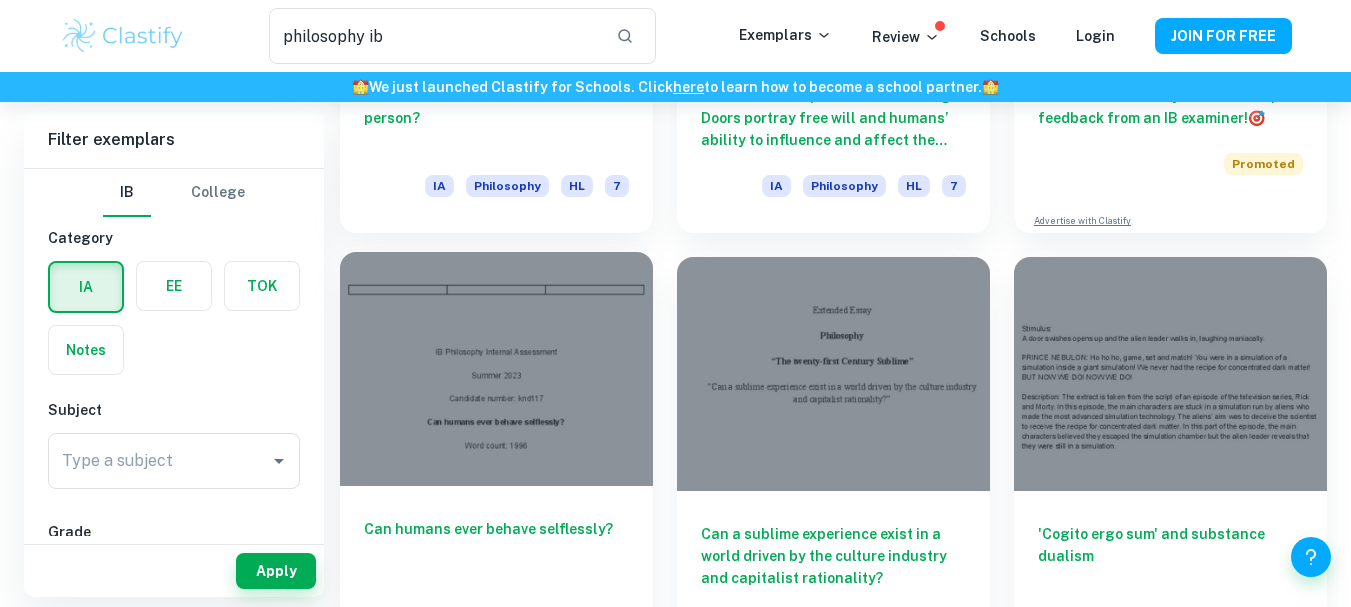 click at bounding box center (496, 369) 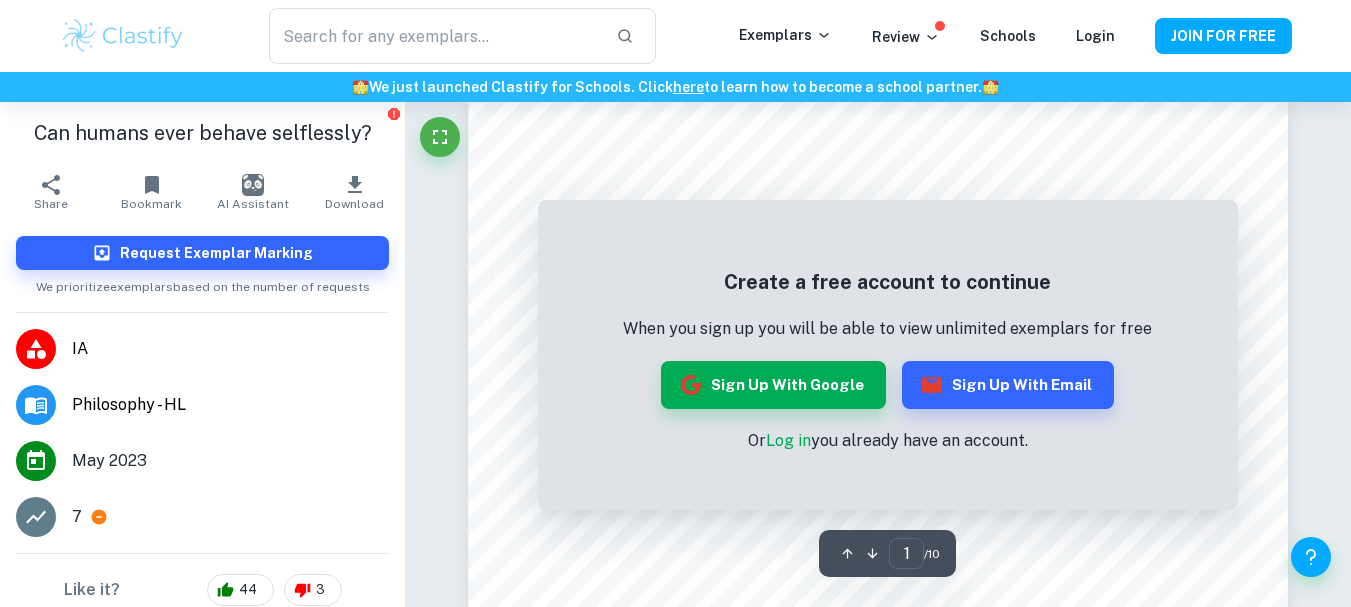 scroll, scrollTop: 0, scrollLeft: 0, axis: both 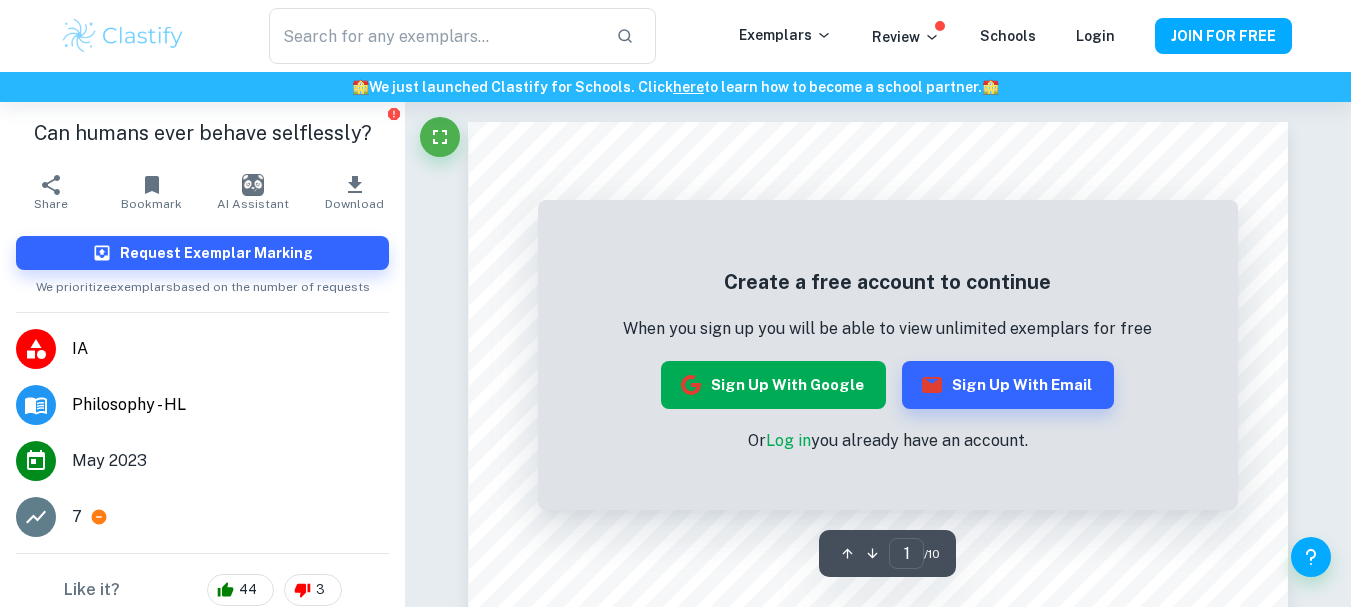 click on "Sign up with Google" at bounding box center [773, 385] 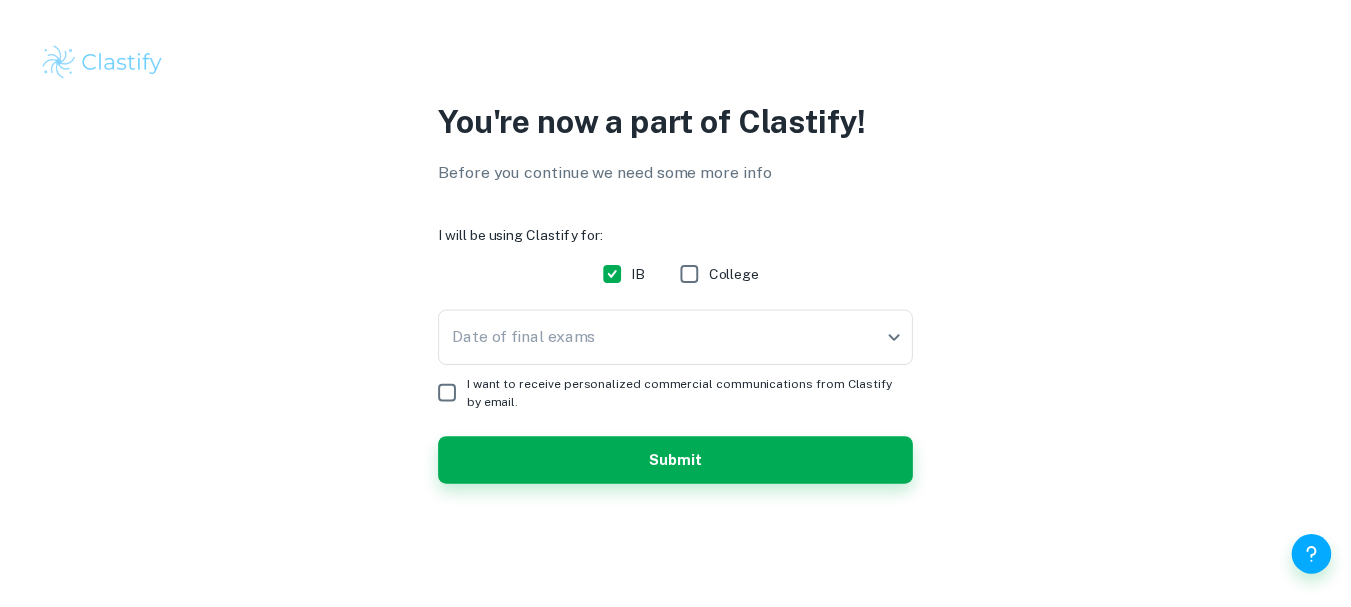 scroll, scrollTop: 0, scrollLeft: 0, axis: both 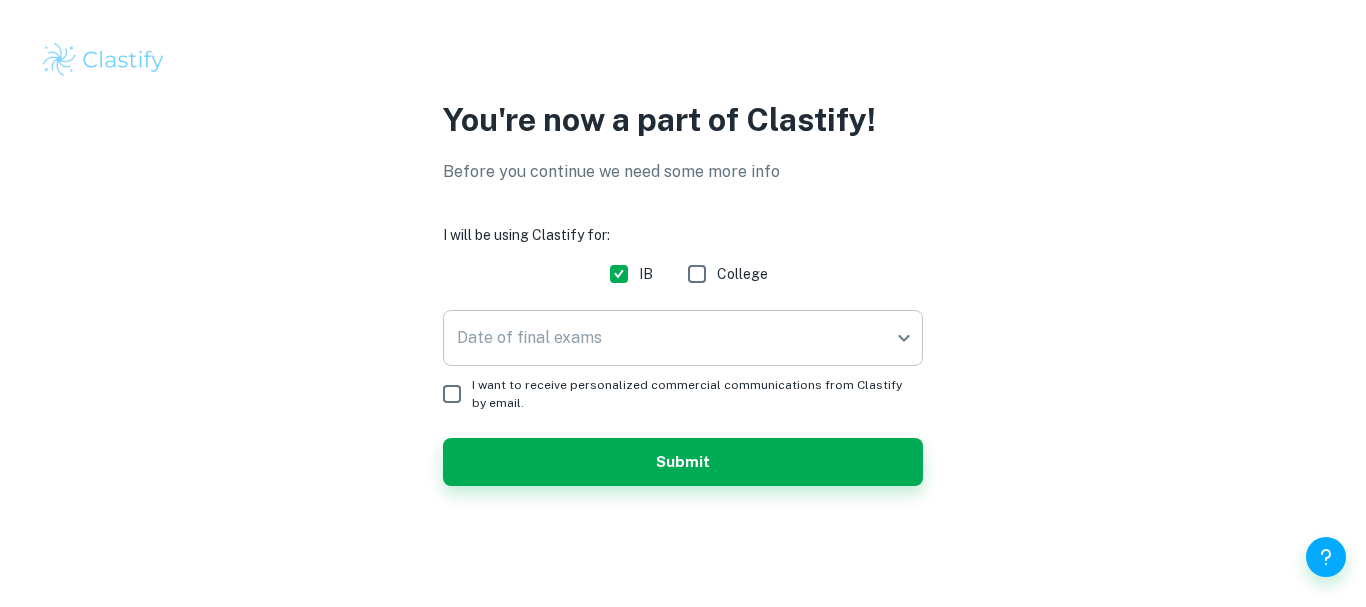 click on "We value your privacy We use cookies to enhance your browsing experience, serve personalised ads or content, and analyse our traffic. By clicking "Accept All", you consent to our use of cookies.   Cookie Policy Customise   Reject All   Accept All   Customise Consent Preferences   We use cookies to help you navigate efficiently and perform certain functions. You will find detailed information about all cookies under each consent category below. The cookies that are categorised as "Necessary" are stored on your browser as they are essential for enabling the basic functionalities of the site. ...  Show more For more information on how Google's third-party cookies operate and handle your data, see:   Google Privacy Policy Necessary Always Active Necessary cookies are required to enable the basic features of this site, such as providing secure log-in or adjusting your consent preferences. These cookies do not store any personally identifiable data. Functional Analytics Performance Advertisement Uncategorised" at bounding box center (683, 303) 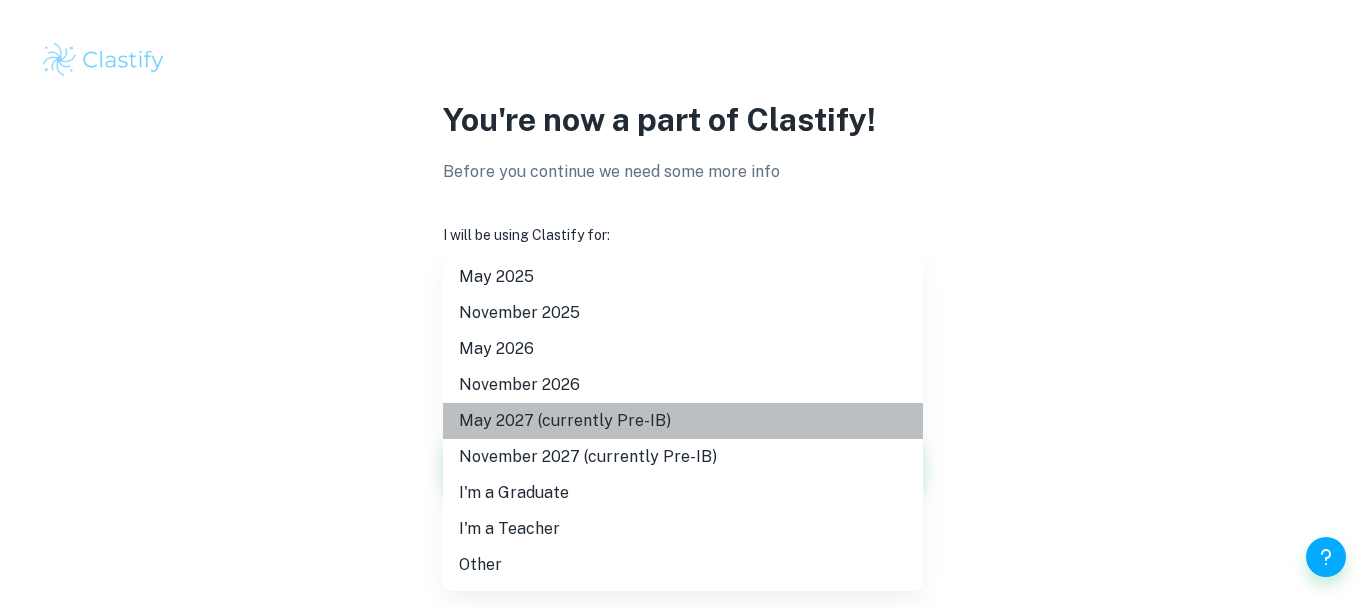 click on "May 2027 (currently Pre-IB)" at bounding box center (683, 421) 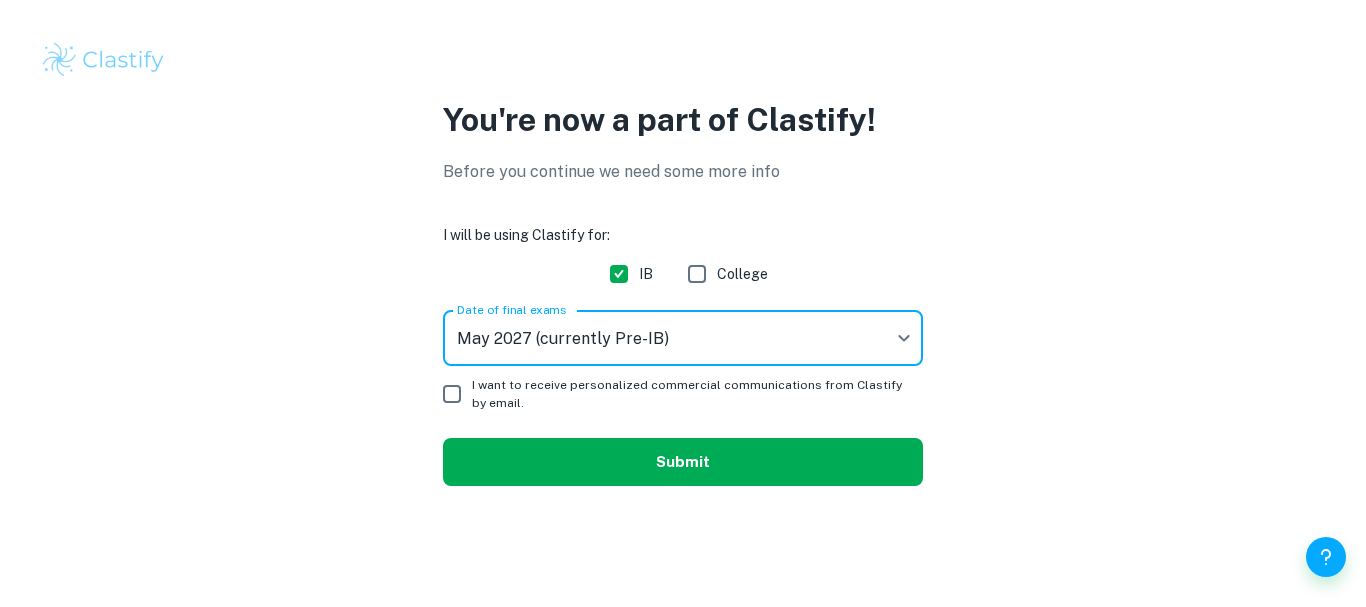 click on "Submit" at bounding box center [683, 462] 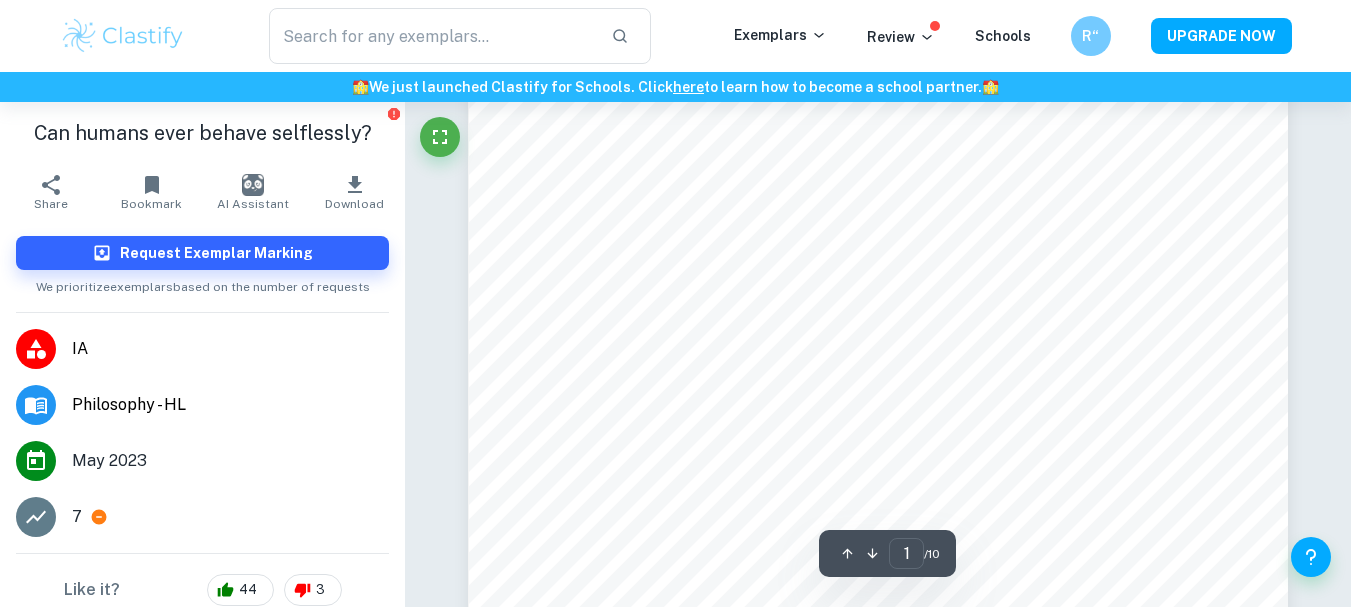 scroll, scrollTop: 100, scrollLeft: 0, axis: vertical 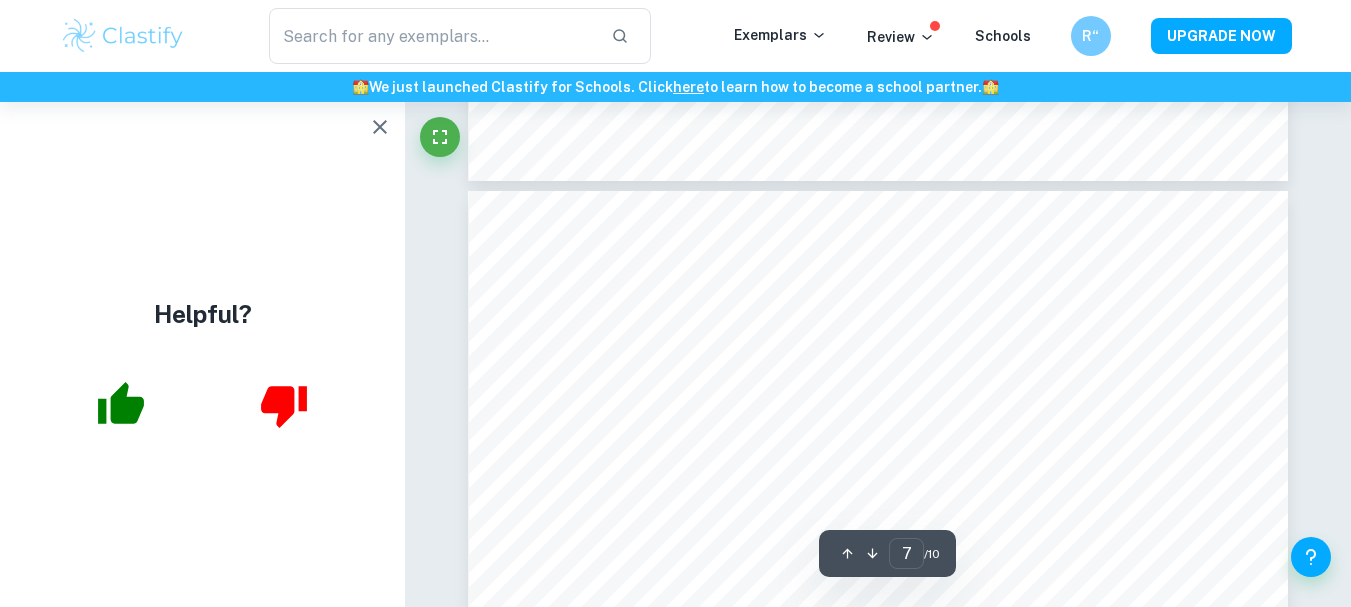 type on "8" 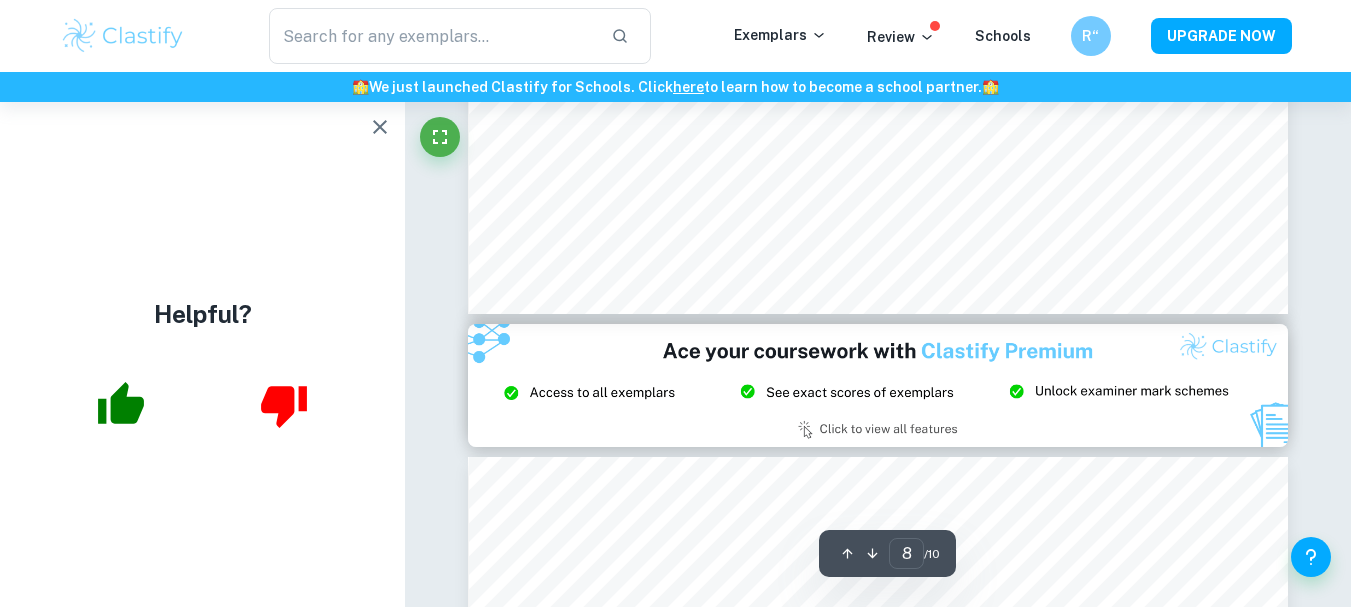 scroll, scrollTop: 9200, scrollLeft: 0, axis: vertical 